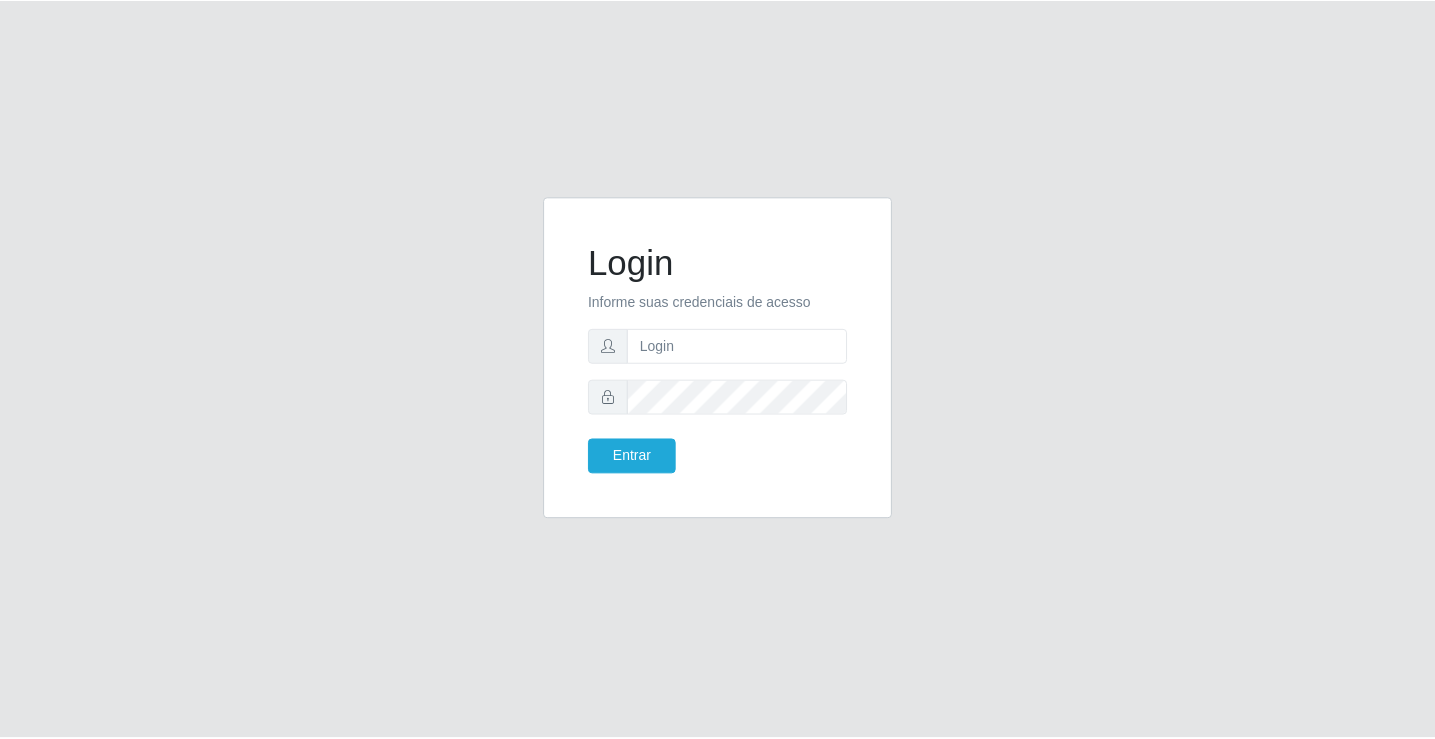 scroll, scrollTop: 0, scrollLeft: 0, axis: both 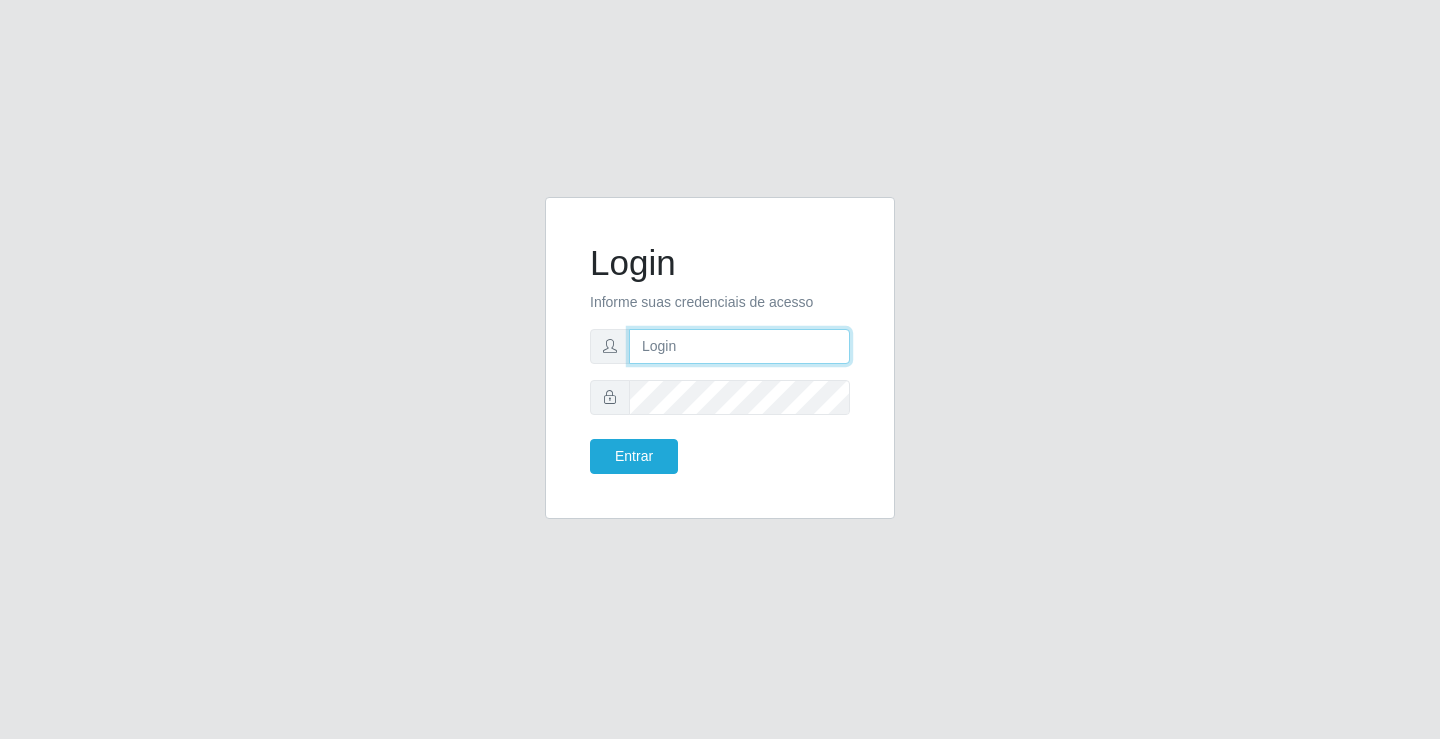 drag, startPoint x: 657, startPoint y: 355, endPoint x: 670, endPoint y: 352, distance: 13.341664 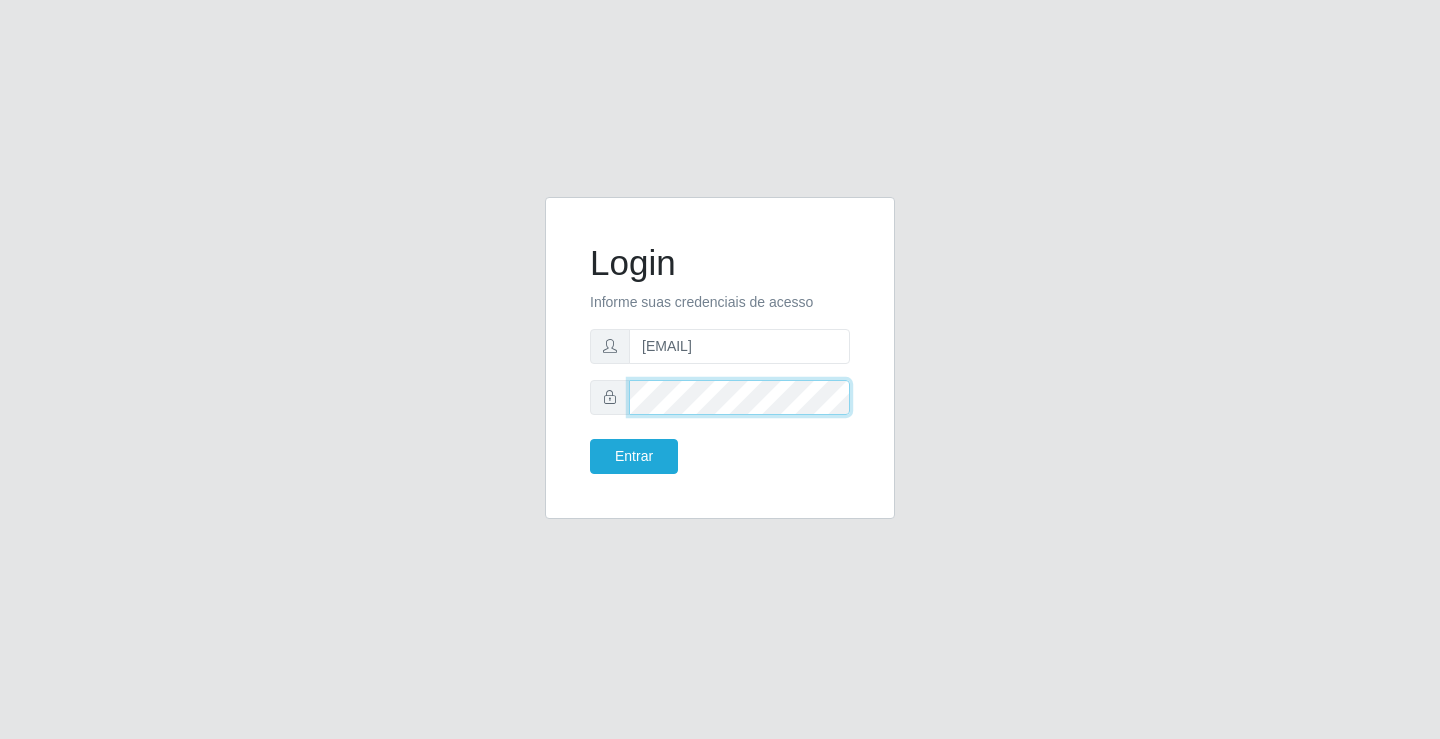click on "Entrar" at bounding box center [634, 456] 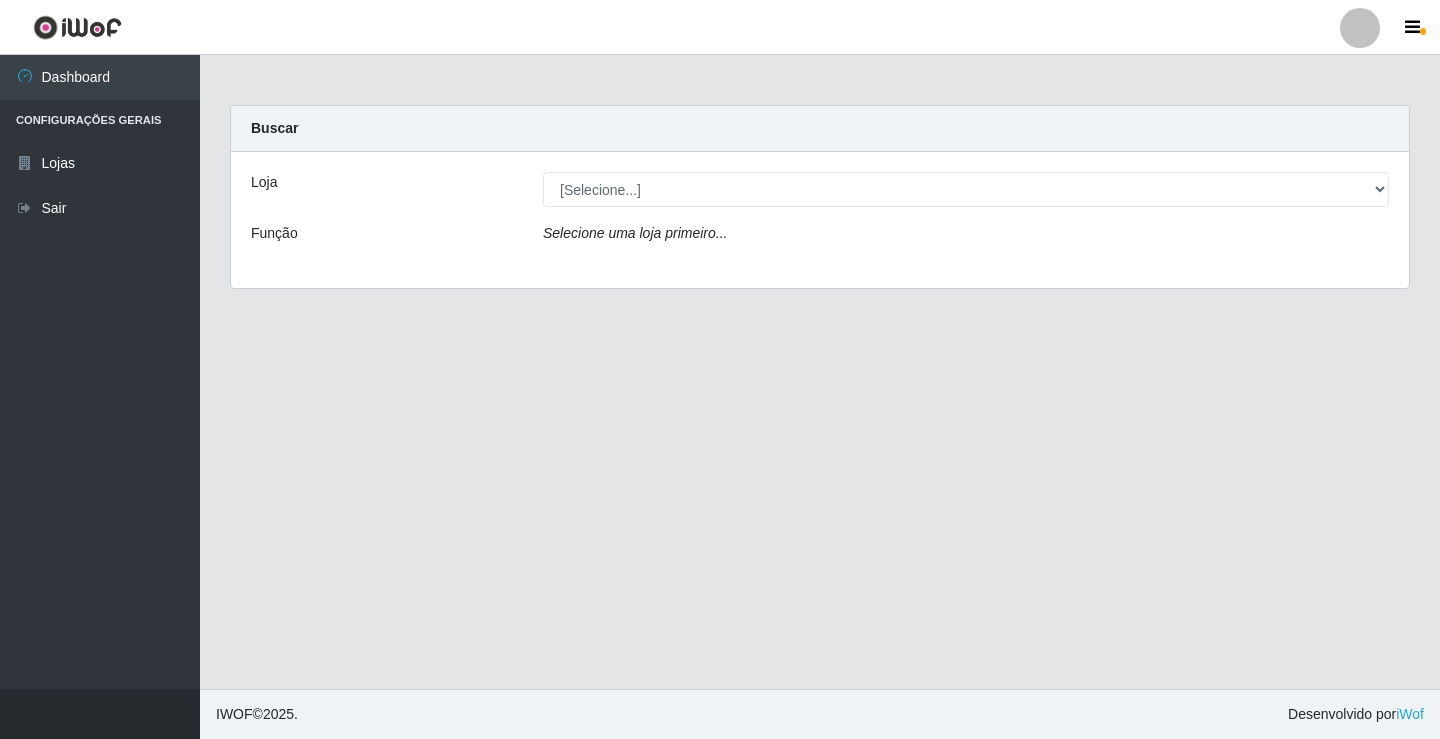 click on "Loja [Selecione...] Ideal - Conceição Função Selecione uma loja primeiro..." at bounding box center [820, 220] 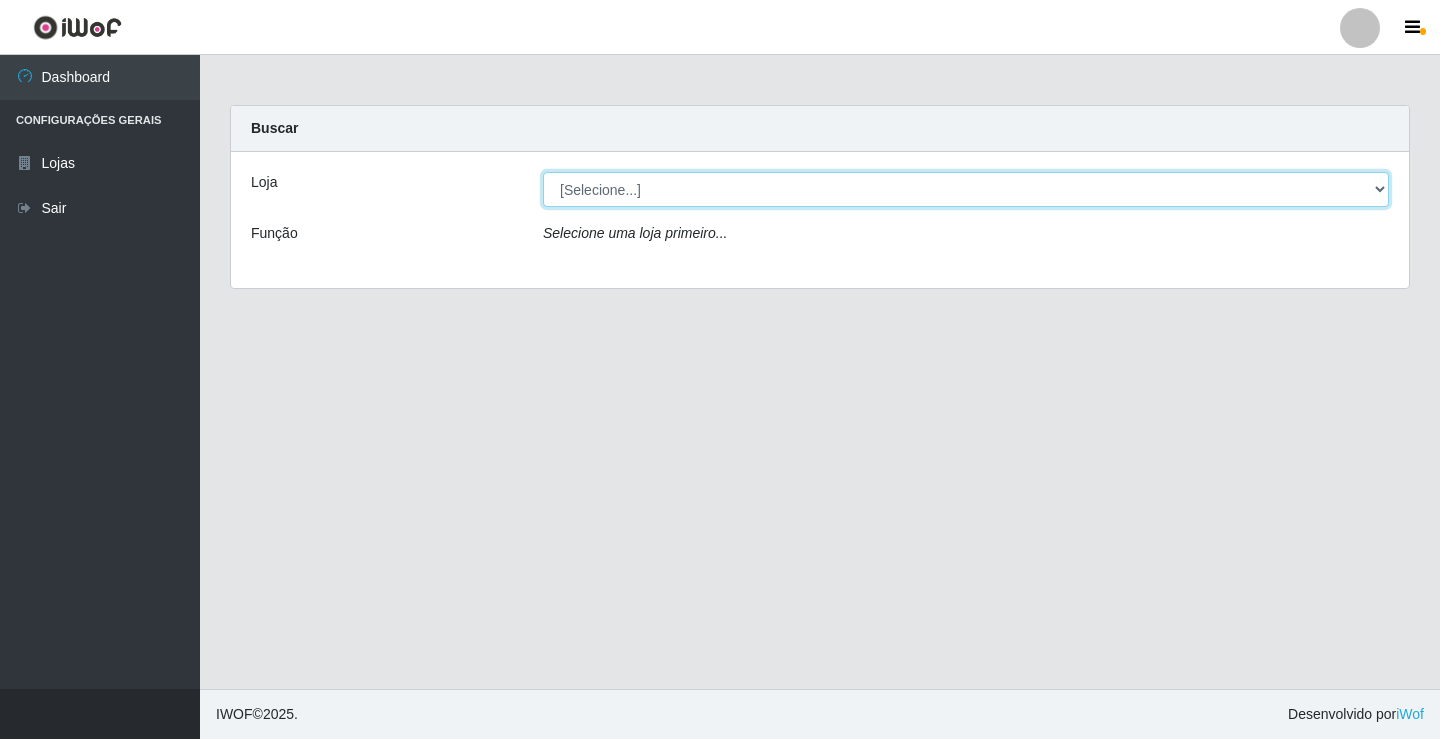 click on "[Selecione...] Ideal - Conceição" at bounding box center (966, 189) 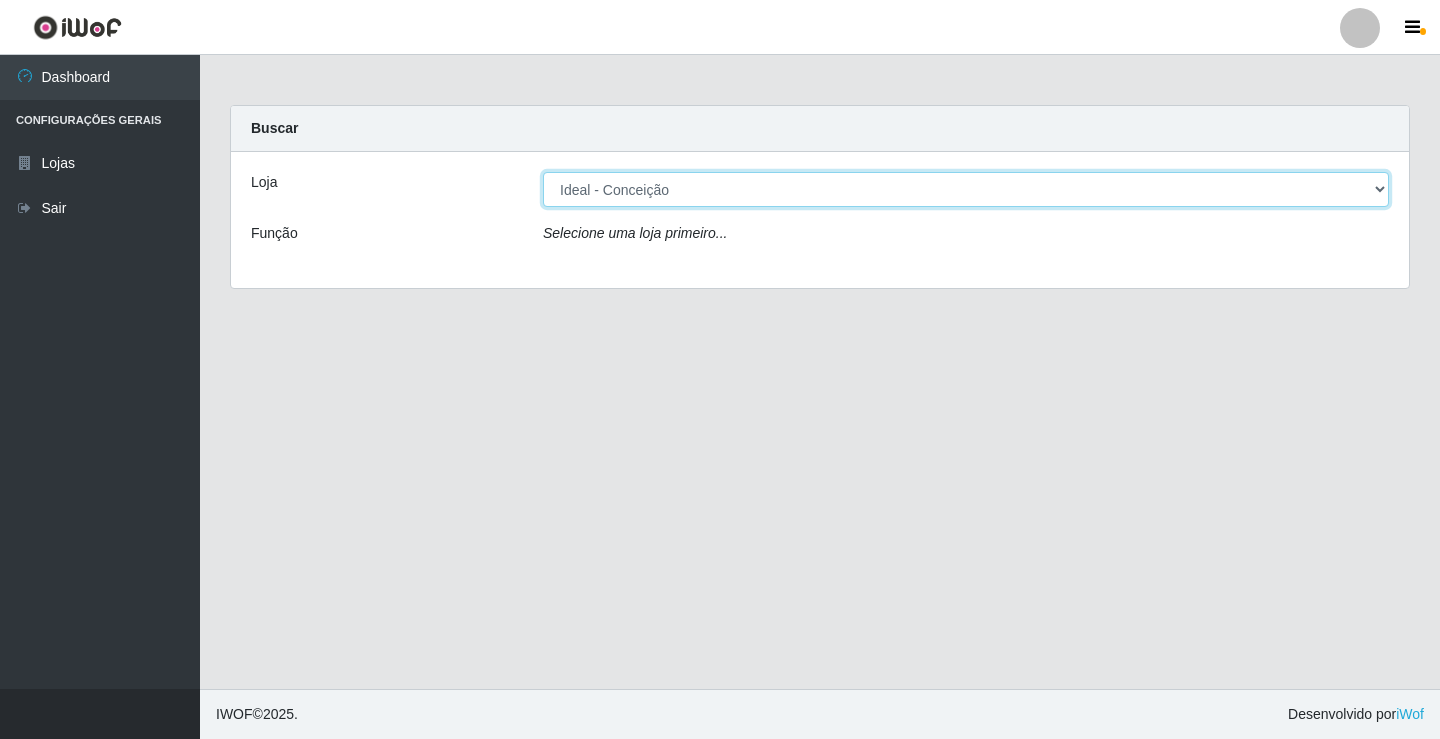 click on "[Selecione...] Ideal - Conceição" at bounding box center (966, 189) 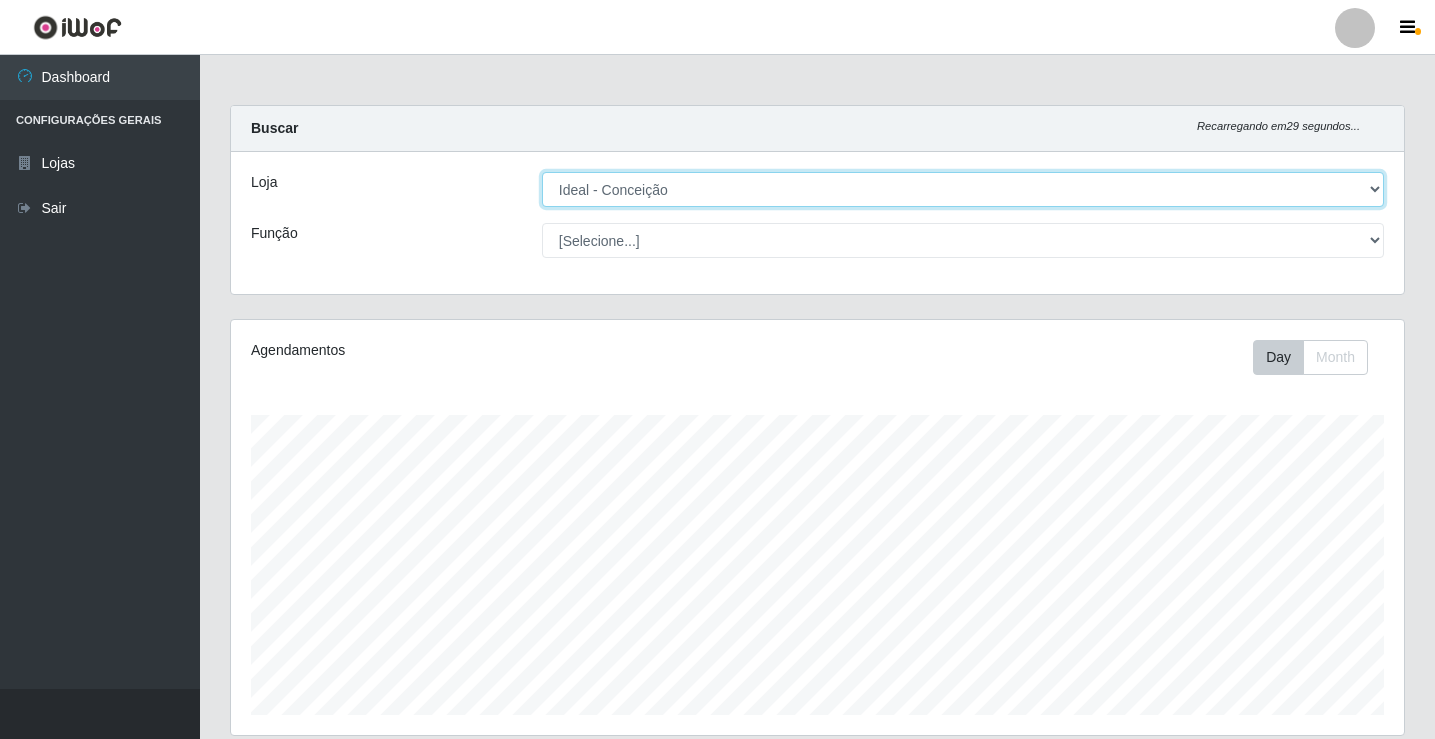 scroll, scrollTop: 999585, scrollLeft: 998827, axis: both 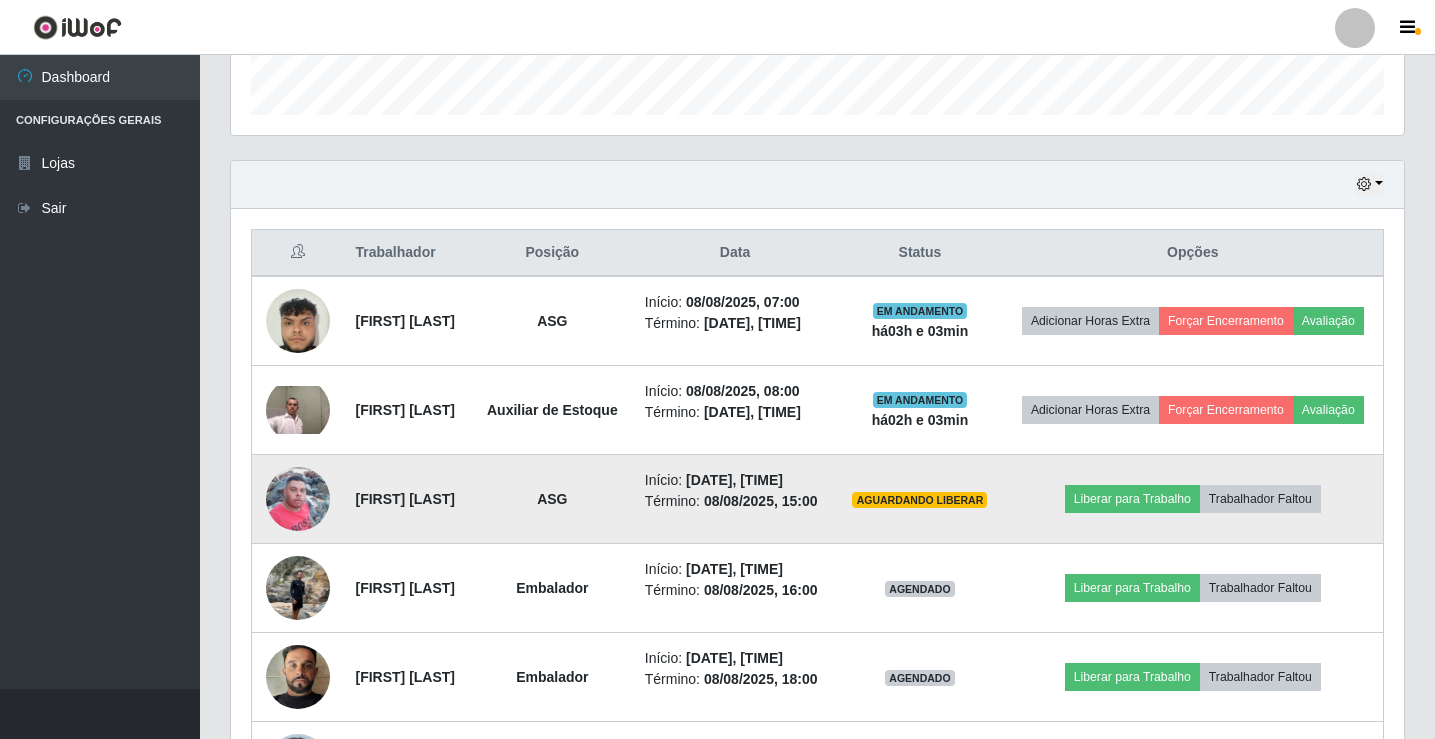 drag, startPoint x: 441, startPoint y: 447, endPoint x: 276, endPoint y: 549, distance: 193.98196 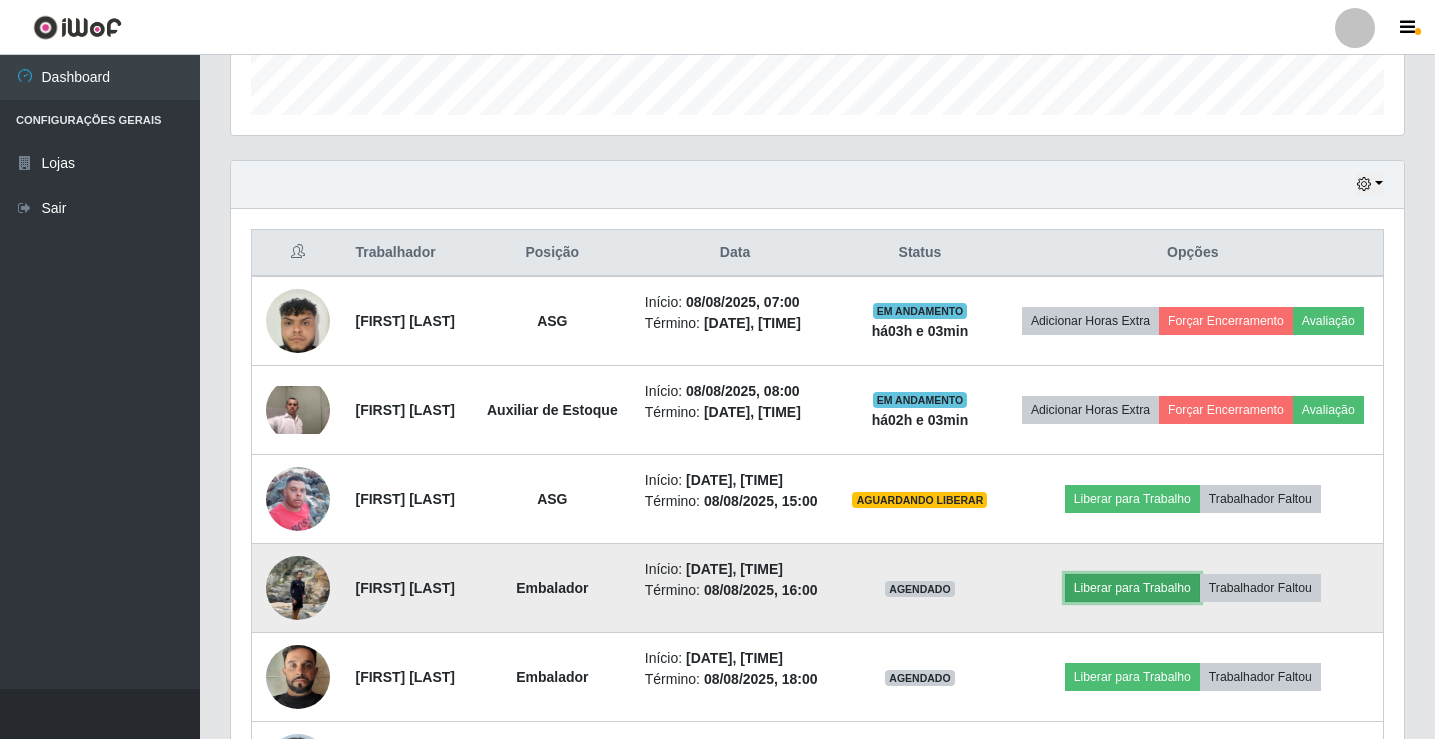 click on "Liberar para Trabalho" at bounding box center [1132, 588] 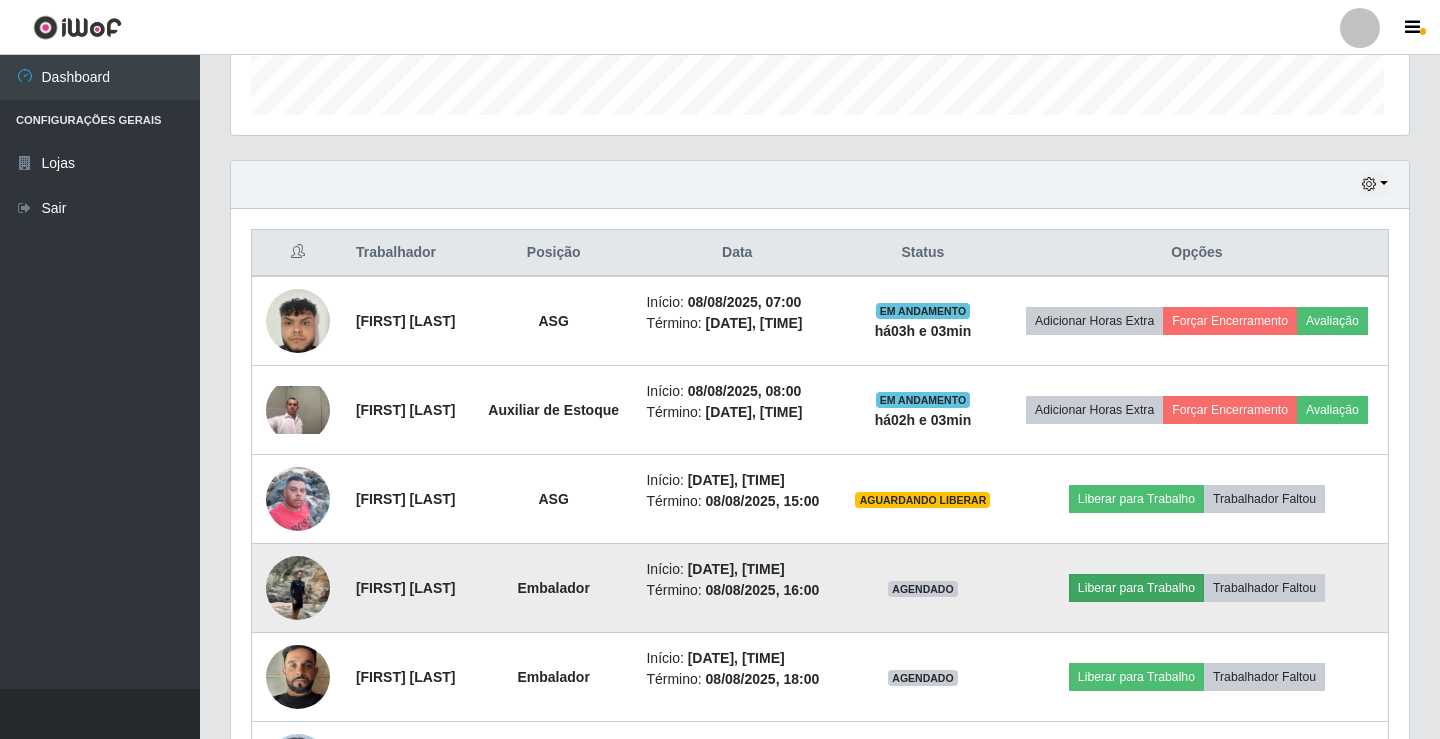 scroll, scrollTop: 999585, scrollLeft: 998837, axis: both 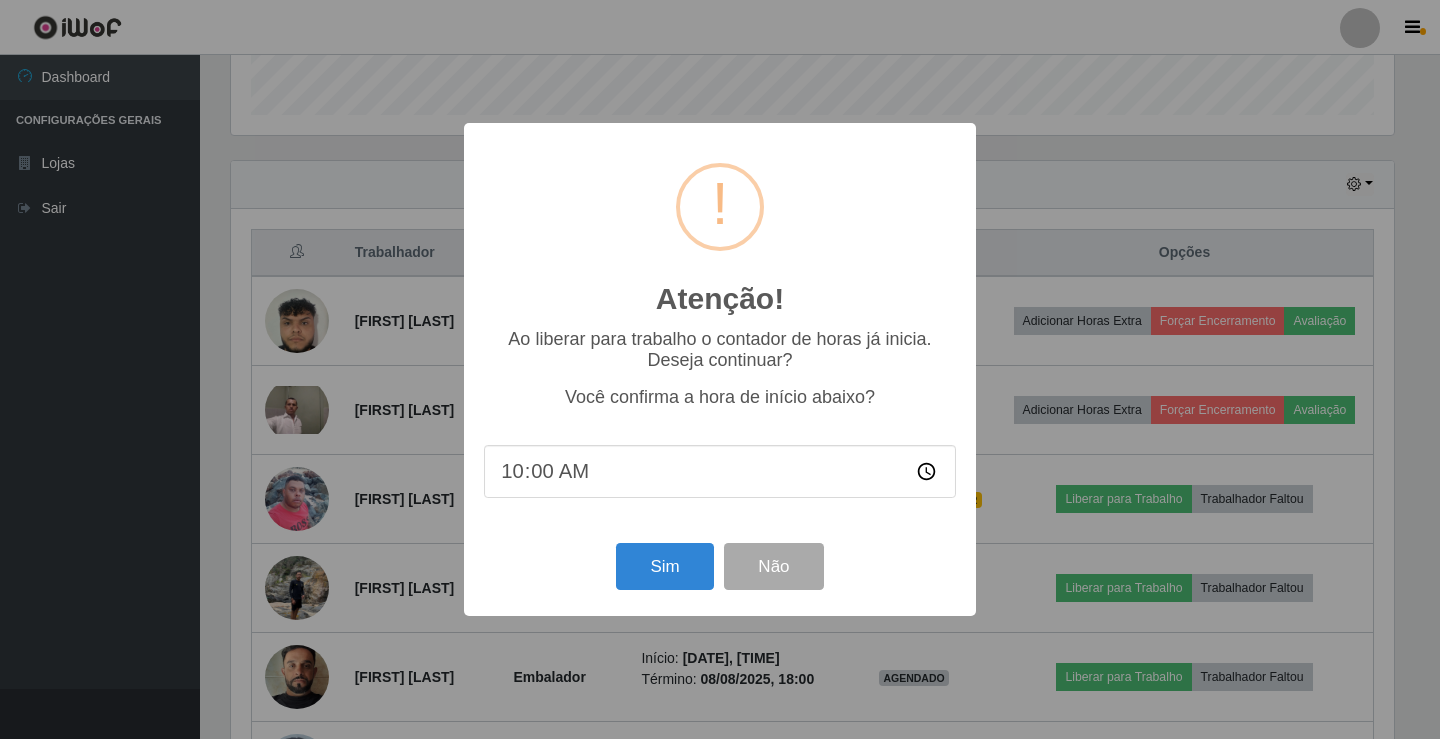 click on "Sim Não" at bounding box center [720, 566] 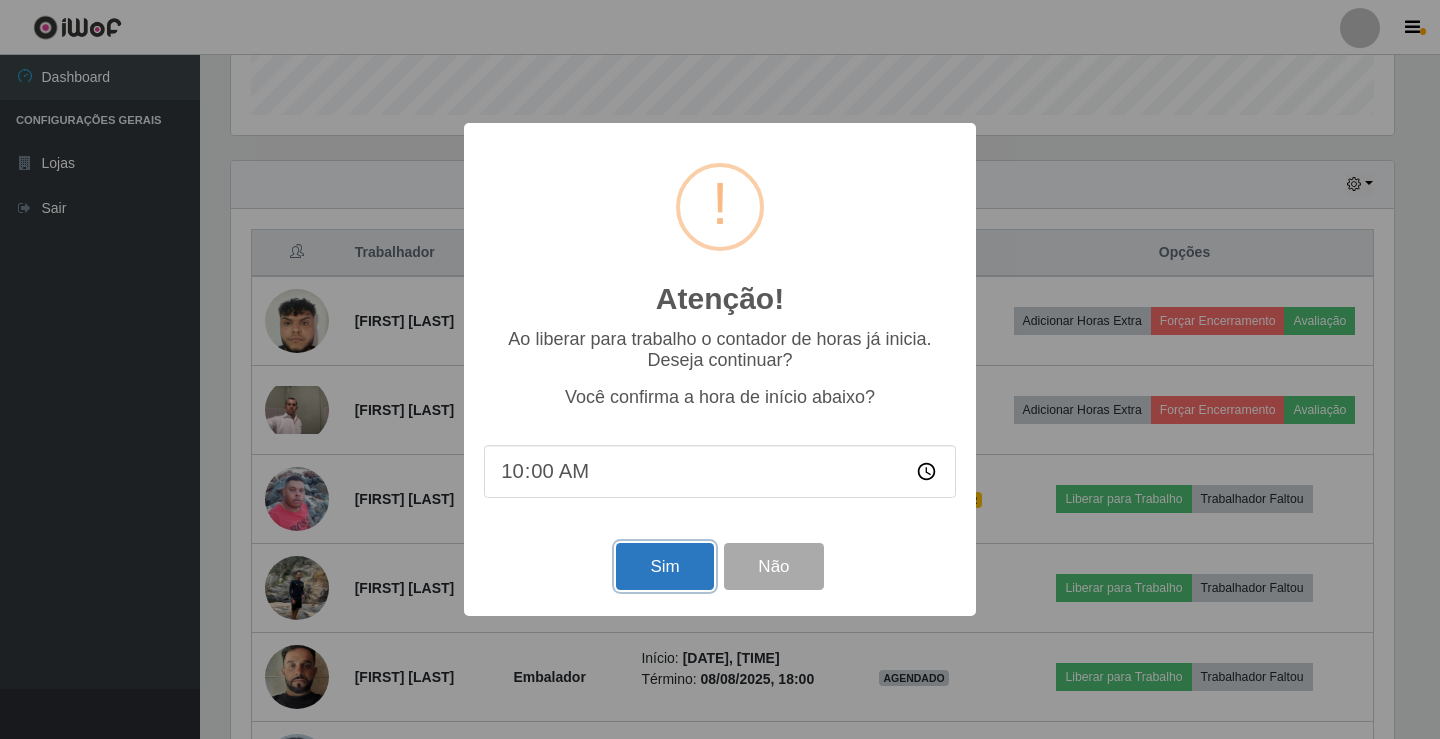 click on "Sim" at bounding box center [664, 566] 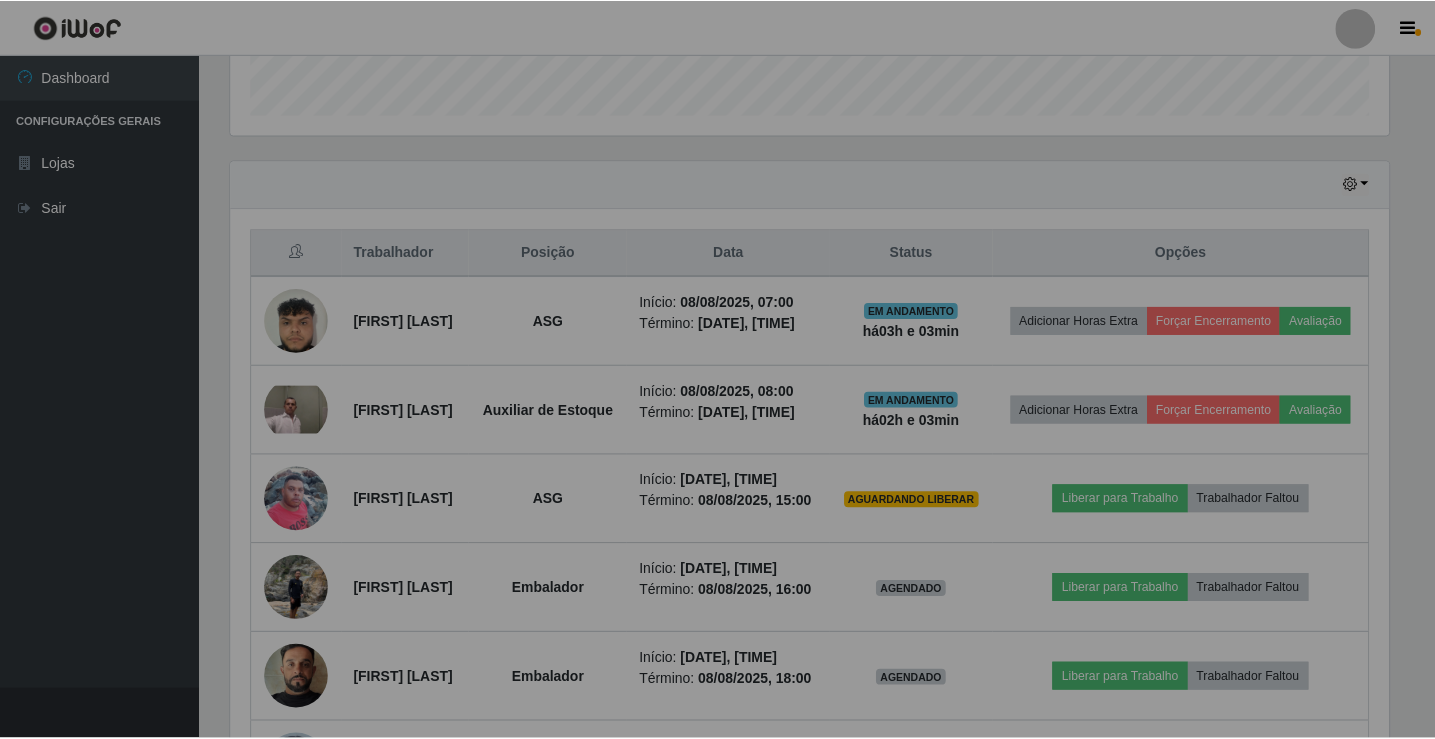 scroll, scrollTop: 999585, scrollLeft: 998827, axis: both 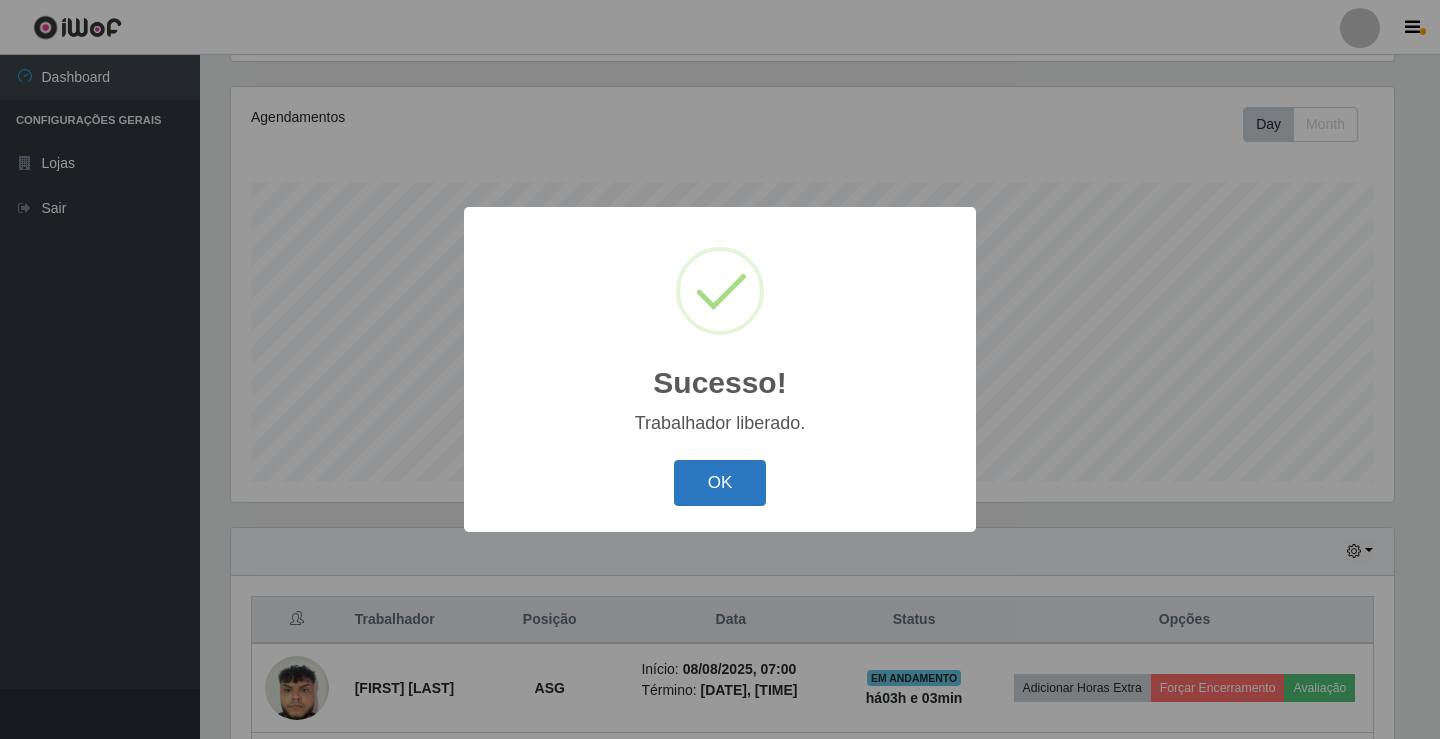 click on "OK" at bounding box center (720, 483) 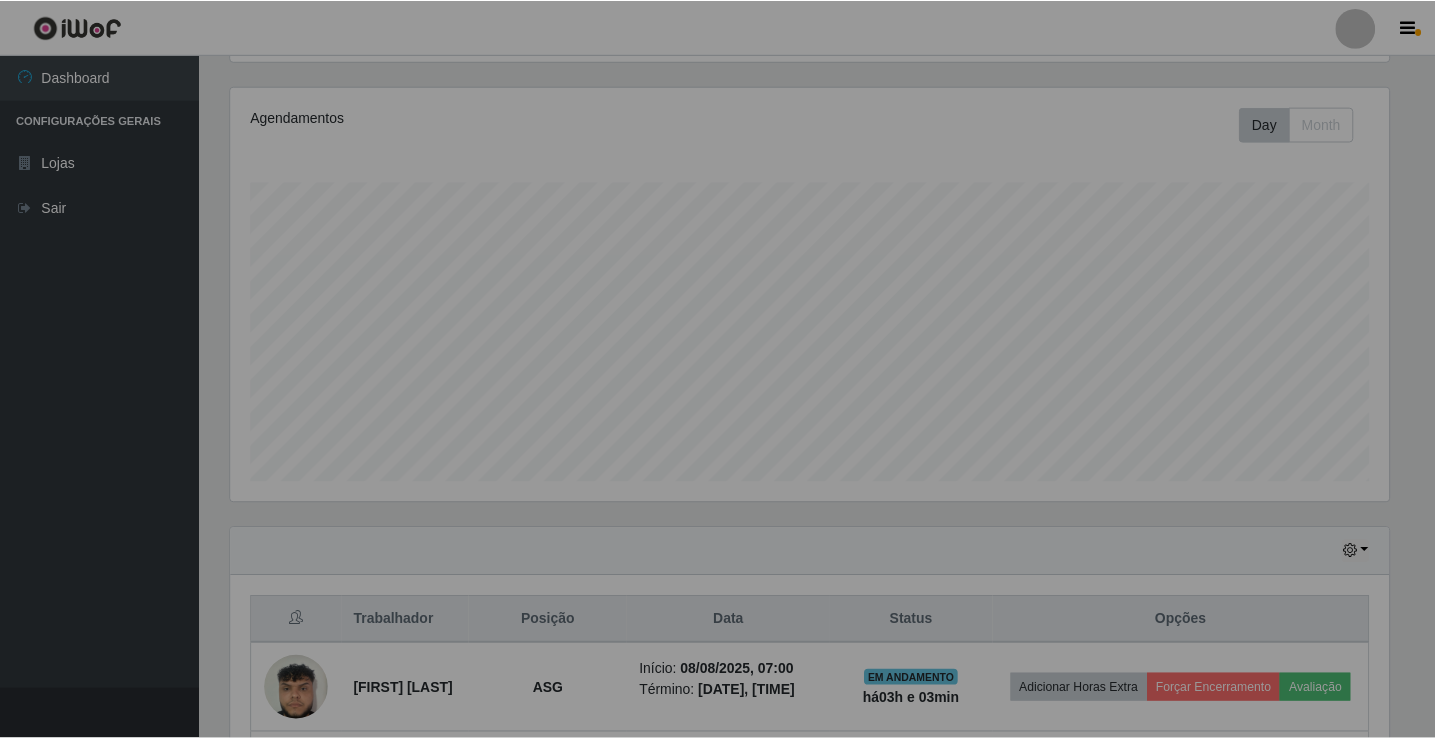 scroll, scrollTop: 999585, scrollLeft: 998827, axis: both 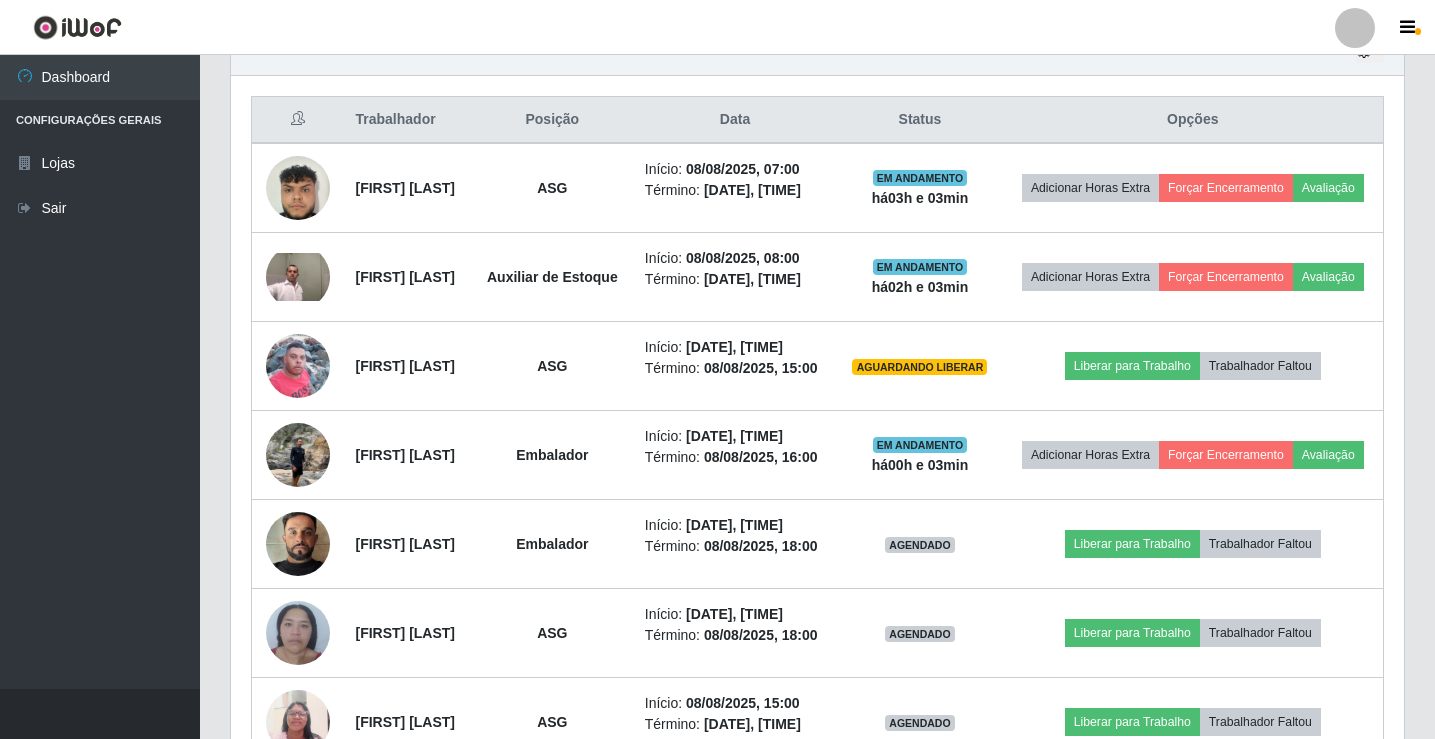 click at bounding box center (1355, 28) 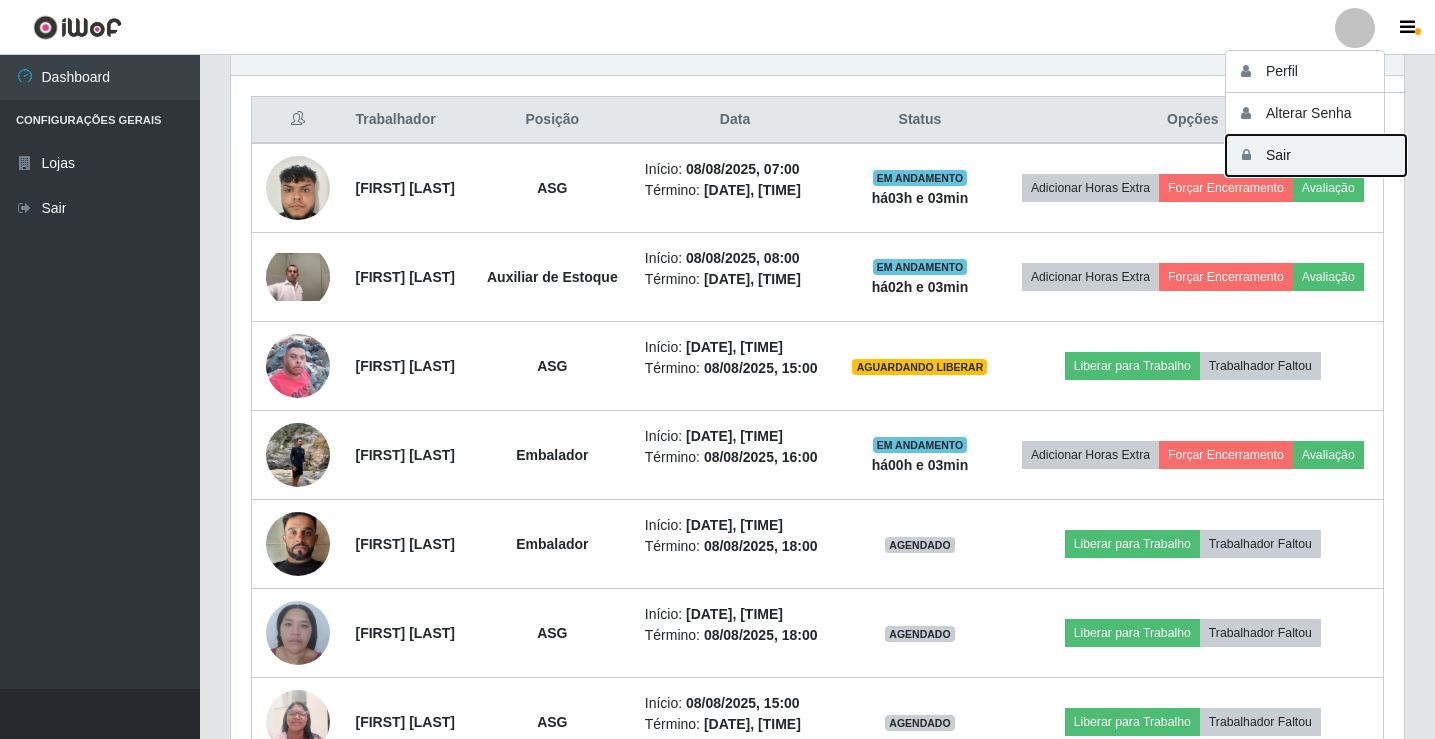 click on "Sair" at bounding box center (1316, 155) 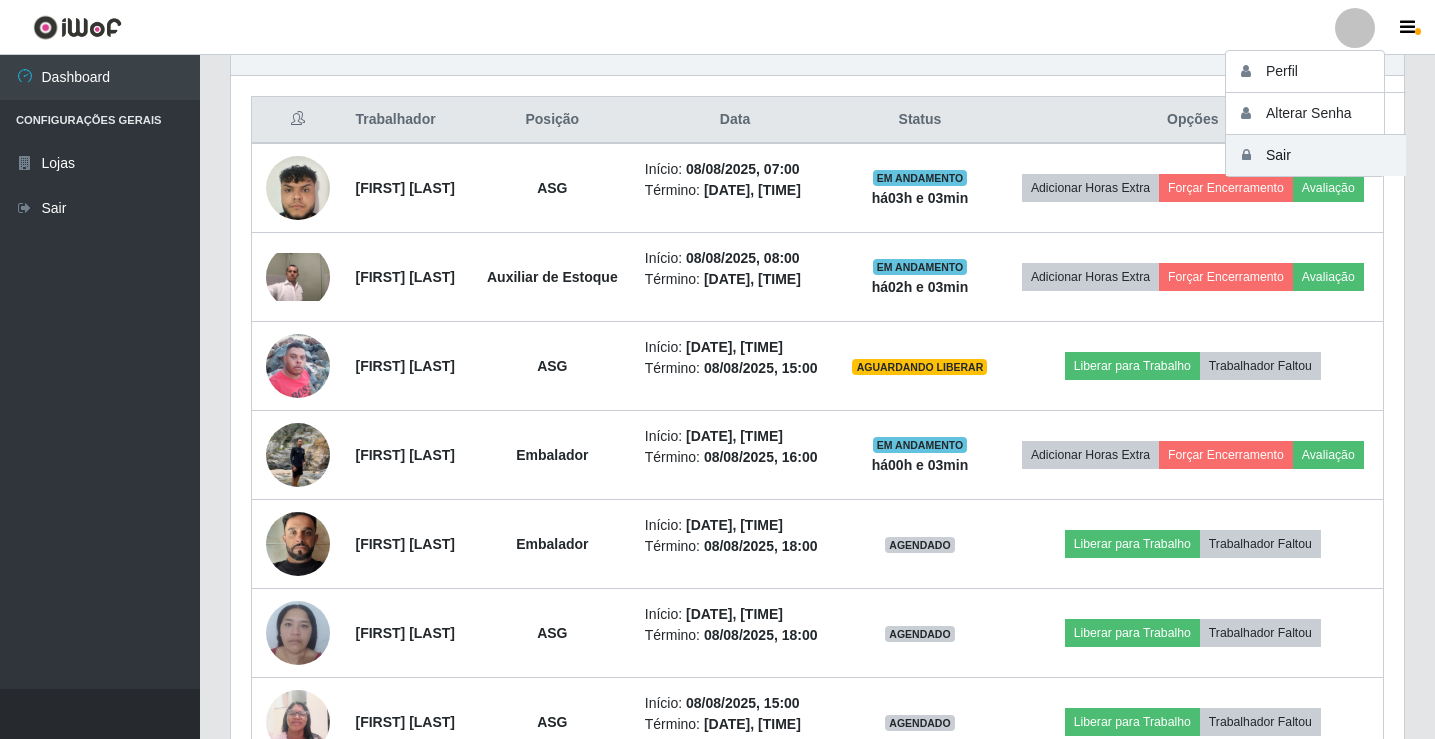 scroll, scrollTop: 0, scrollLeft: 0, axis: both 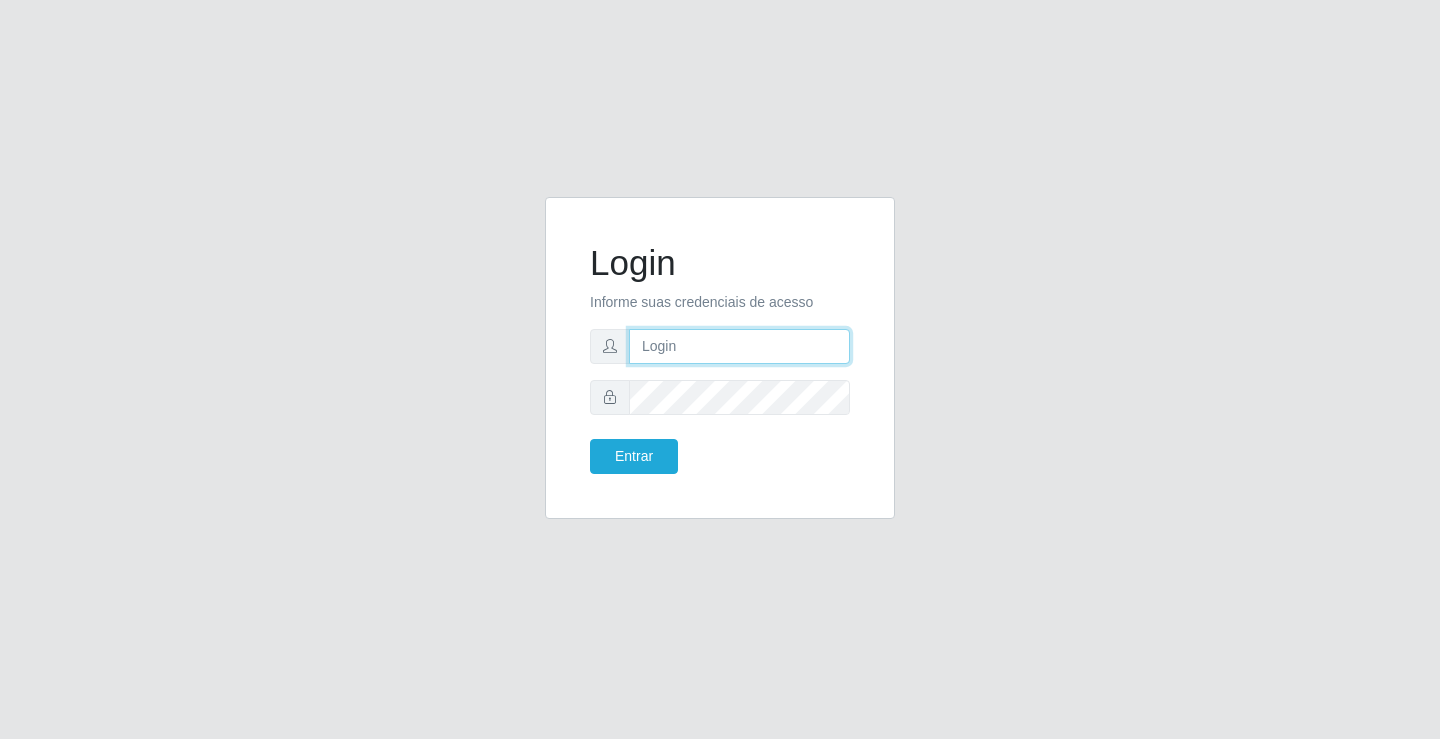 click at bounding box center (739, 346) 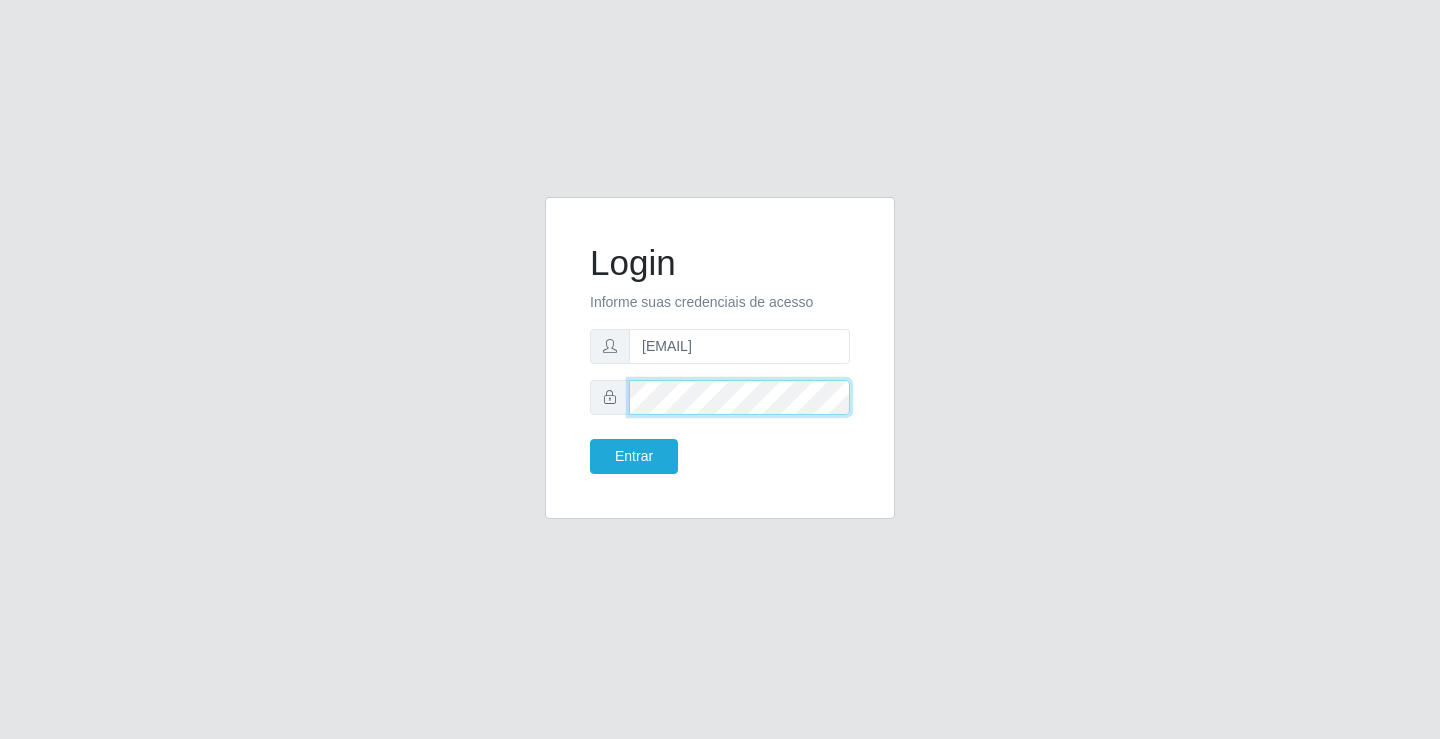 click on "Entrar" at bounding box center (634, 456) 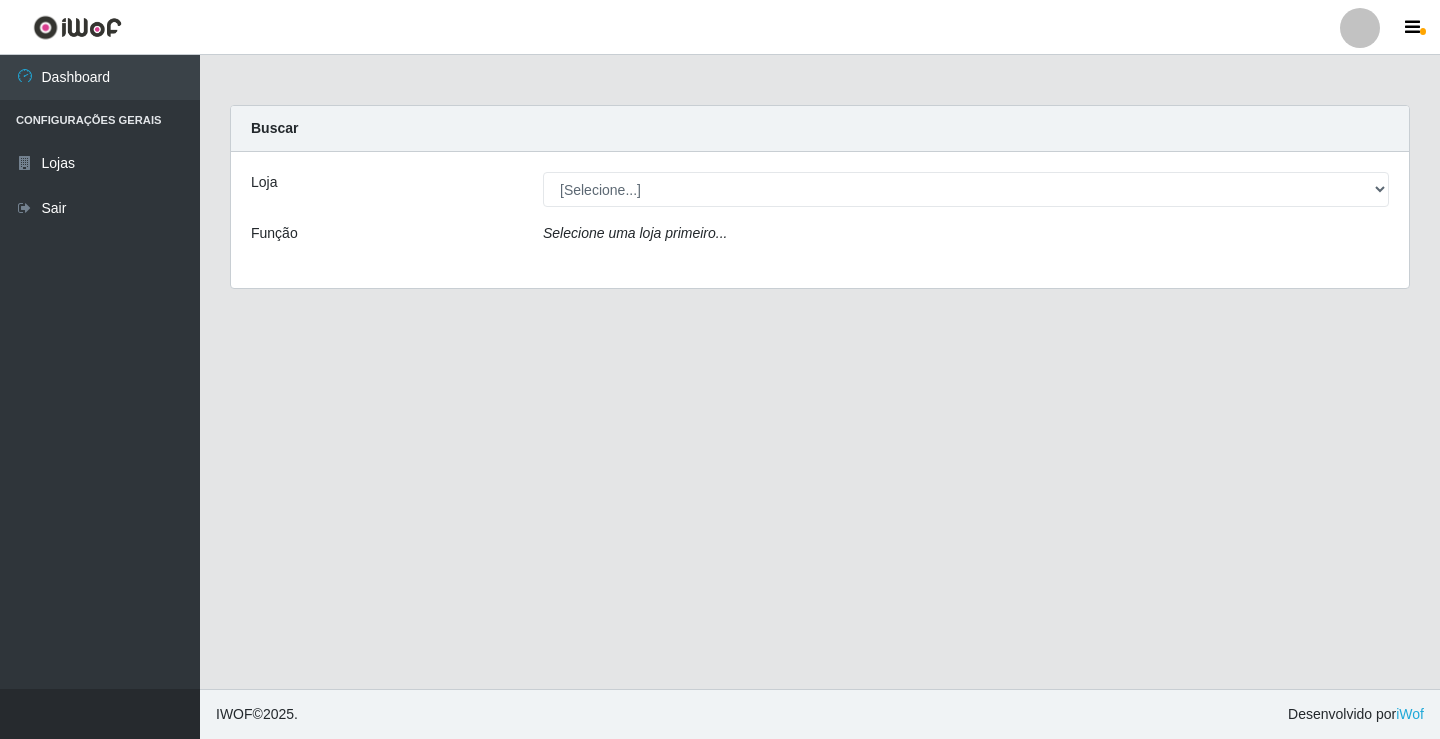 click on "Loja [Selecione...] Ideal - Conceição Função Selecione uma loja primeiro..." at bounding box center [820, 220] 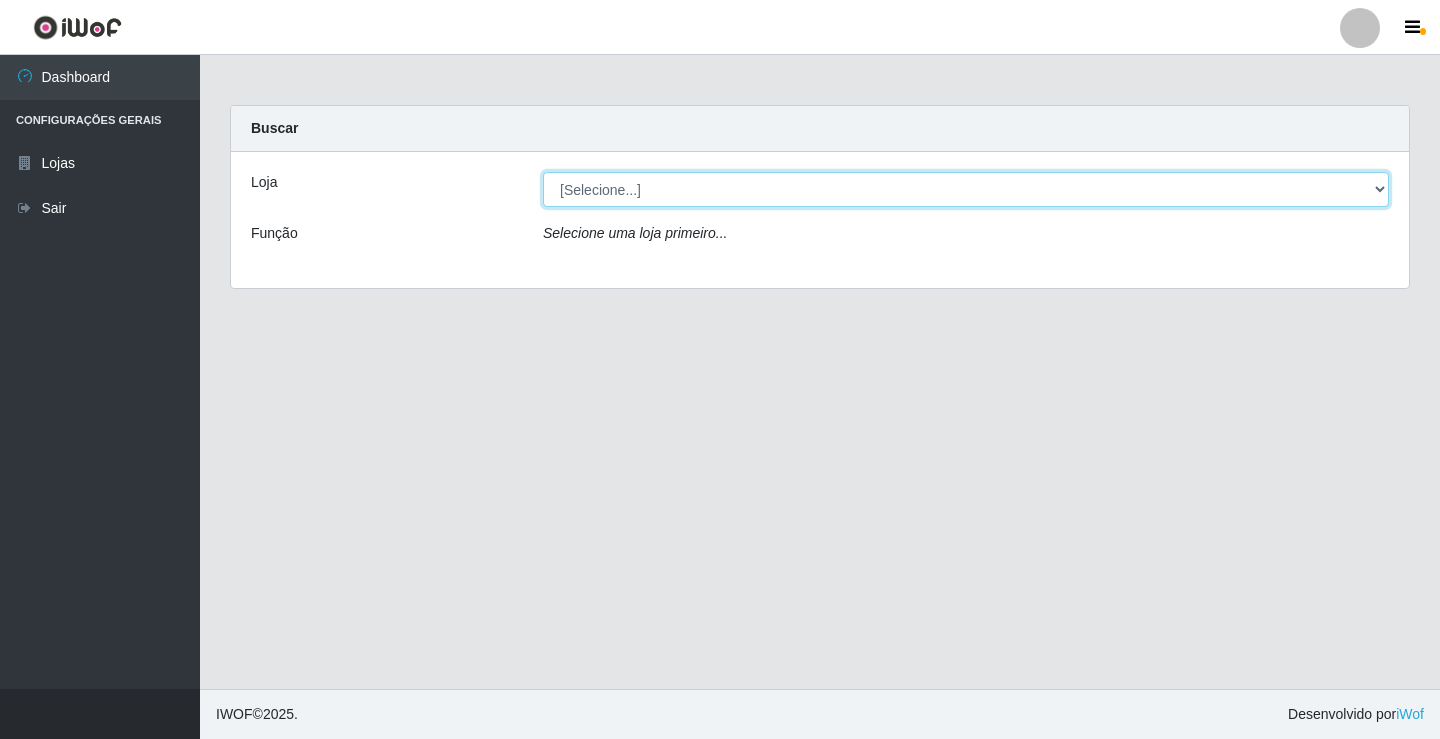 click on "[Selecione...] Ideal - Conceição" at bounding box center [966, 189] 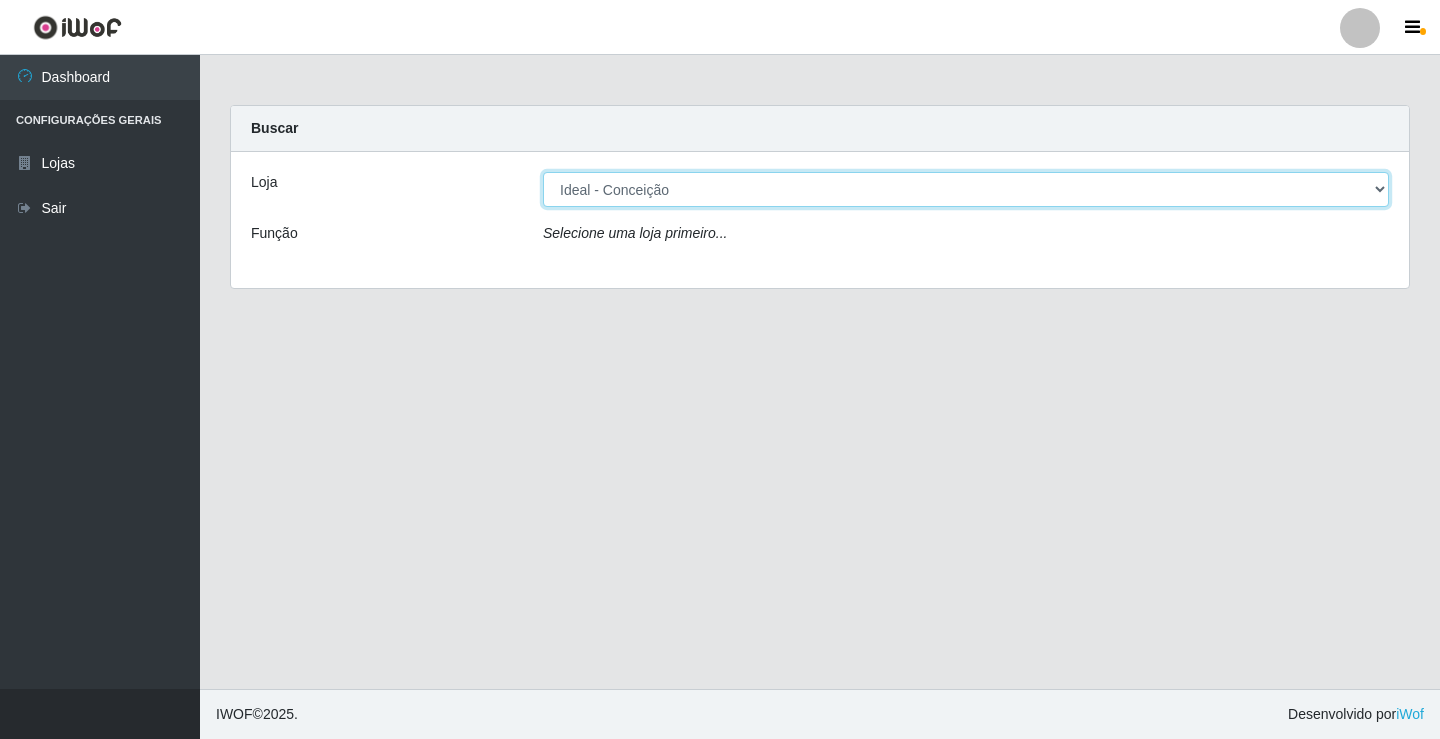 click on "[Selecione...] Ideal - Conceição" at bounding box center (966, 189) 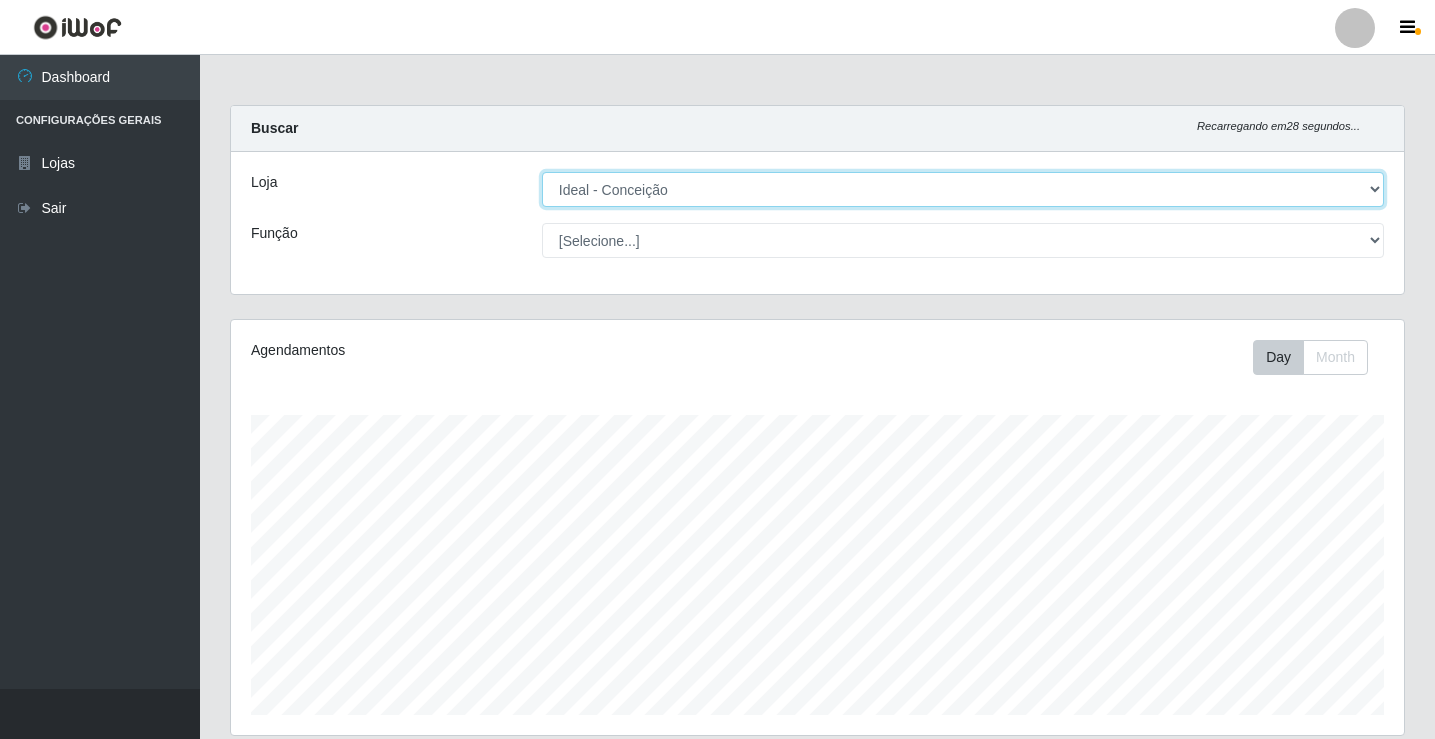 scroll, scrollTop: 193, scrollLeft: 0, axis: vertical 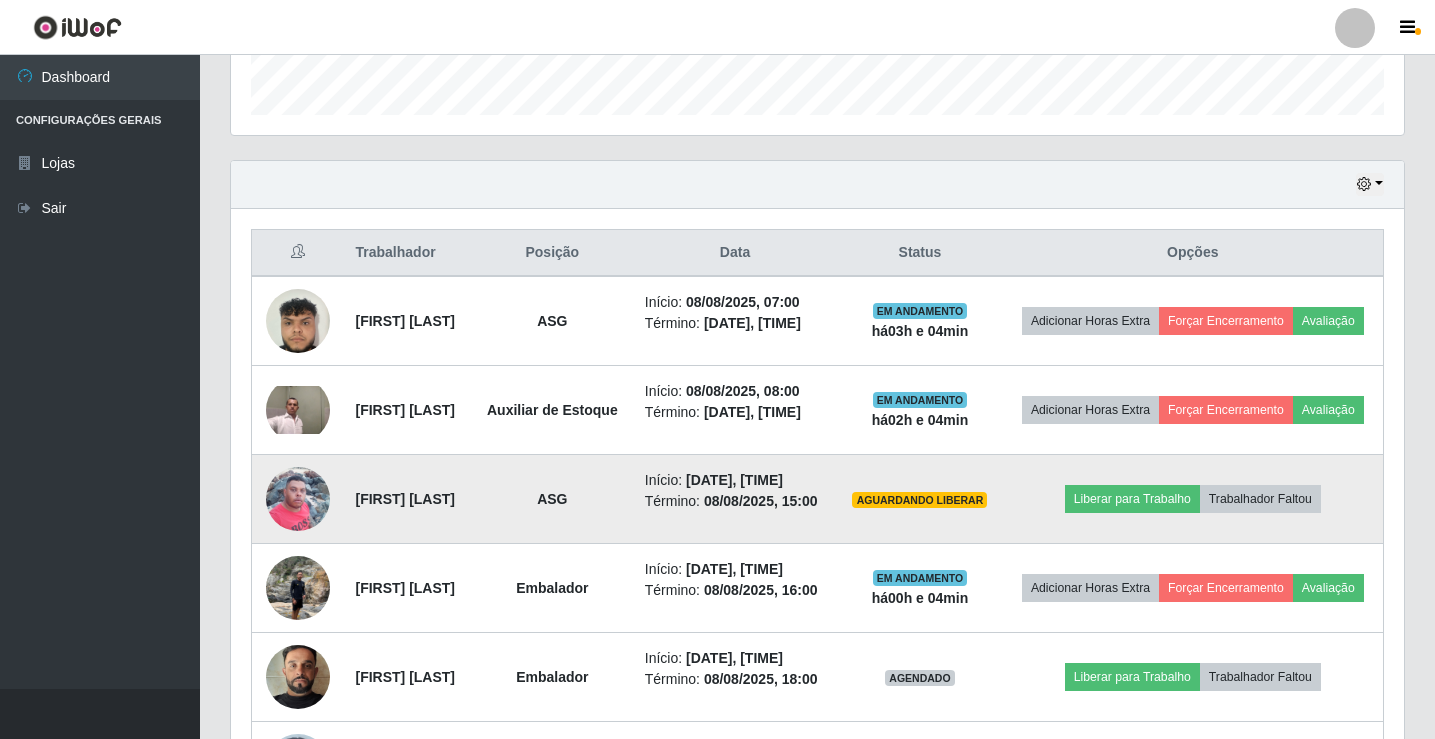 click at bounding box center (298, 498) 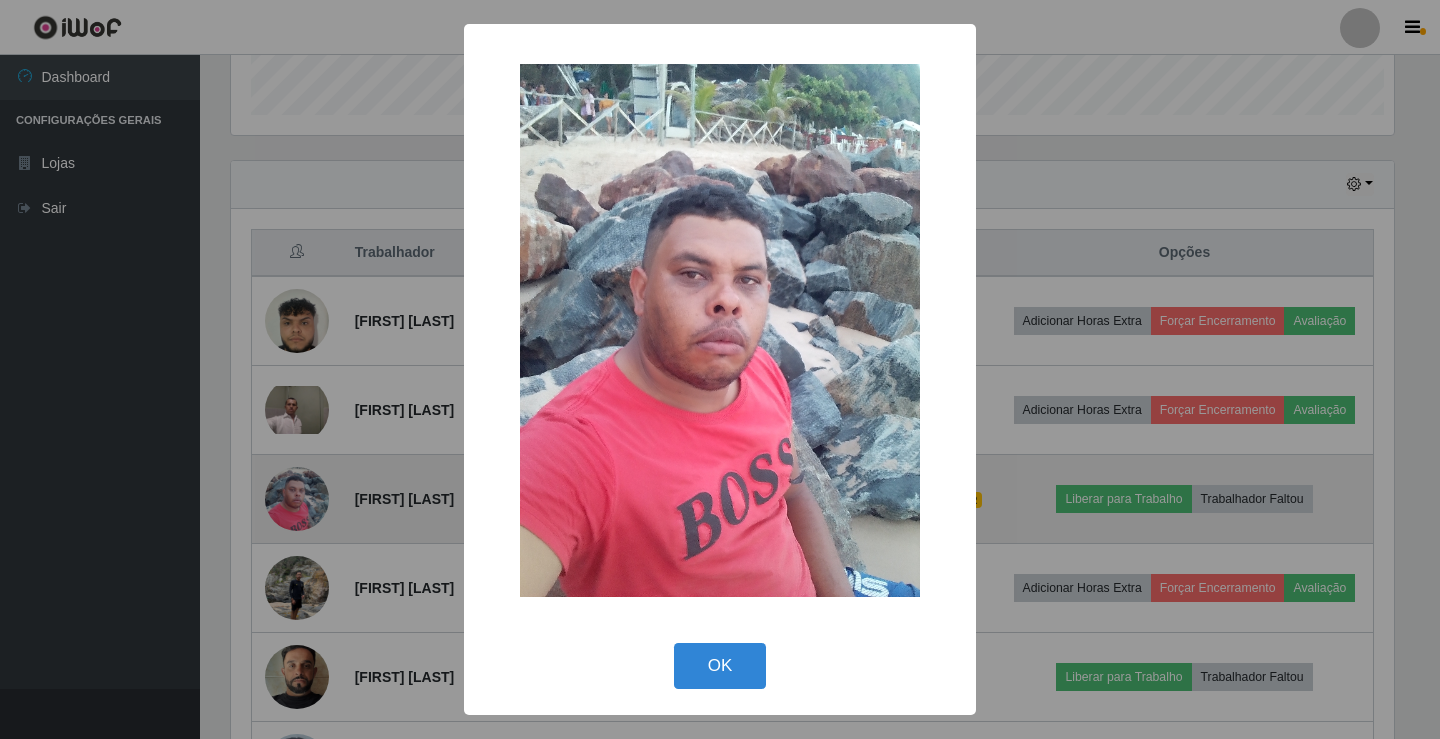 scroll, scrollTop: 999585, scrollLeft: 998837, axis: both 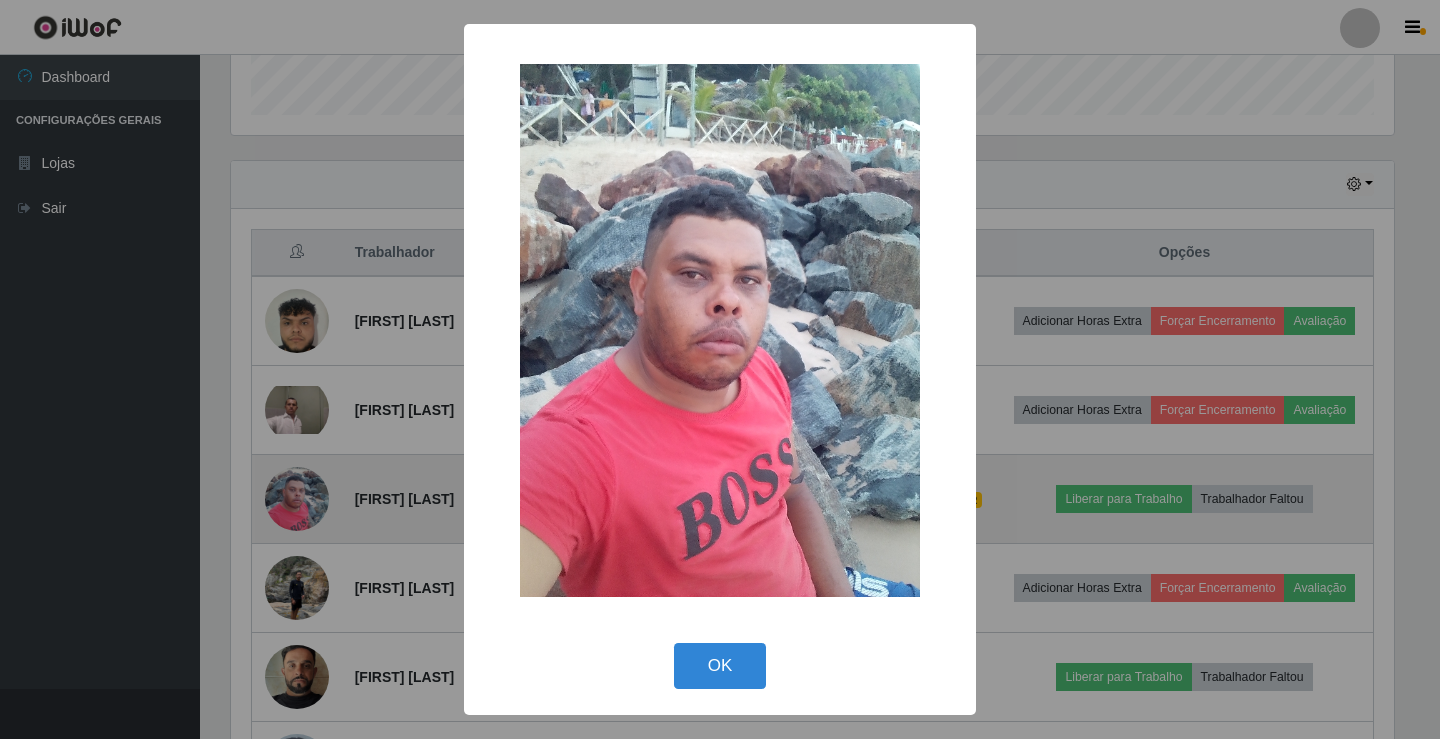 click on "× OK Cancel" at bounding box center [720, 369] 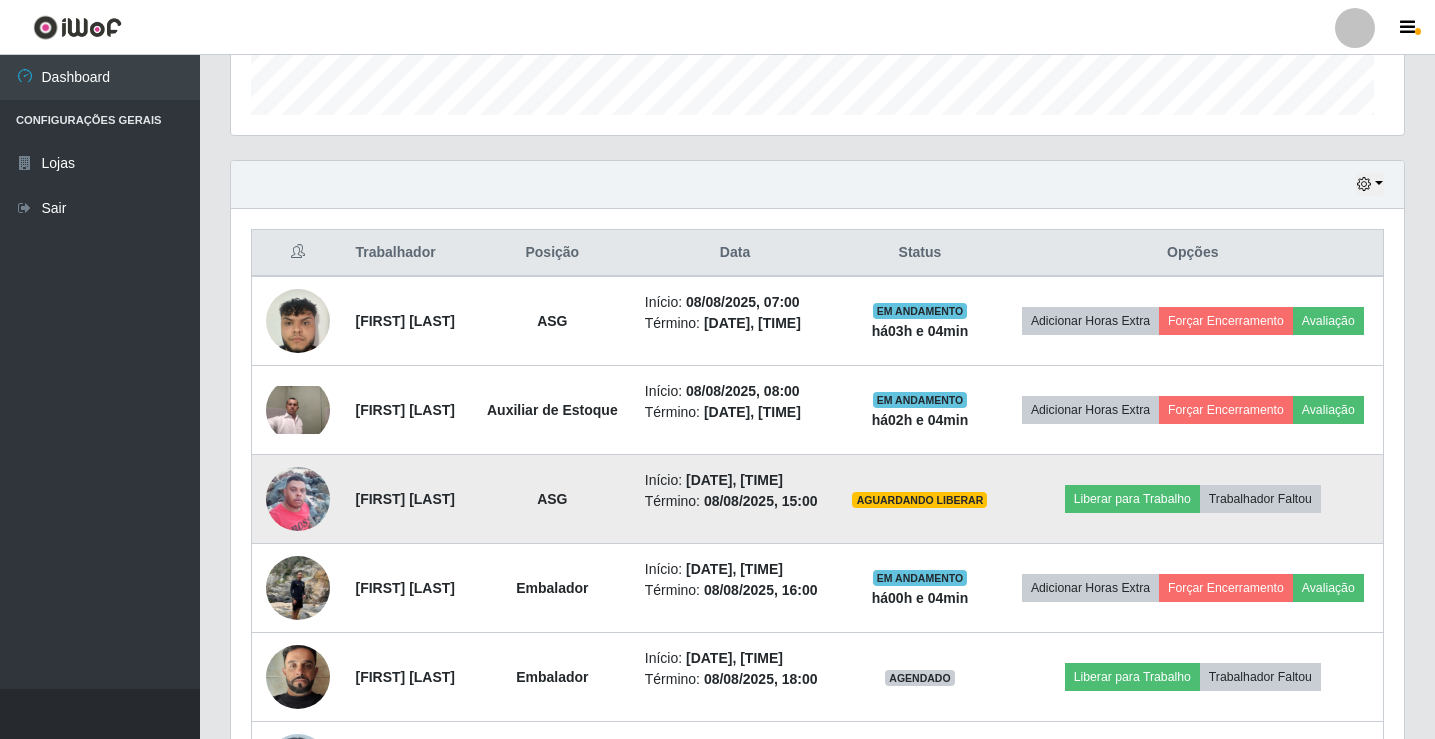 scroll, scrollTop: 999585, scrollLeft: 998827, axis: both 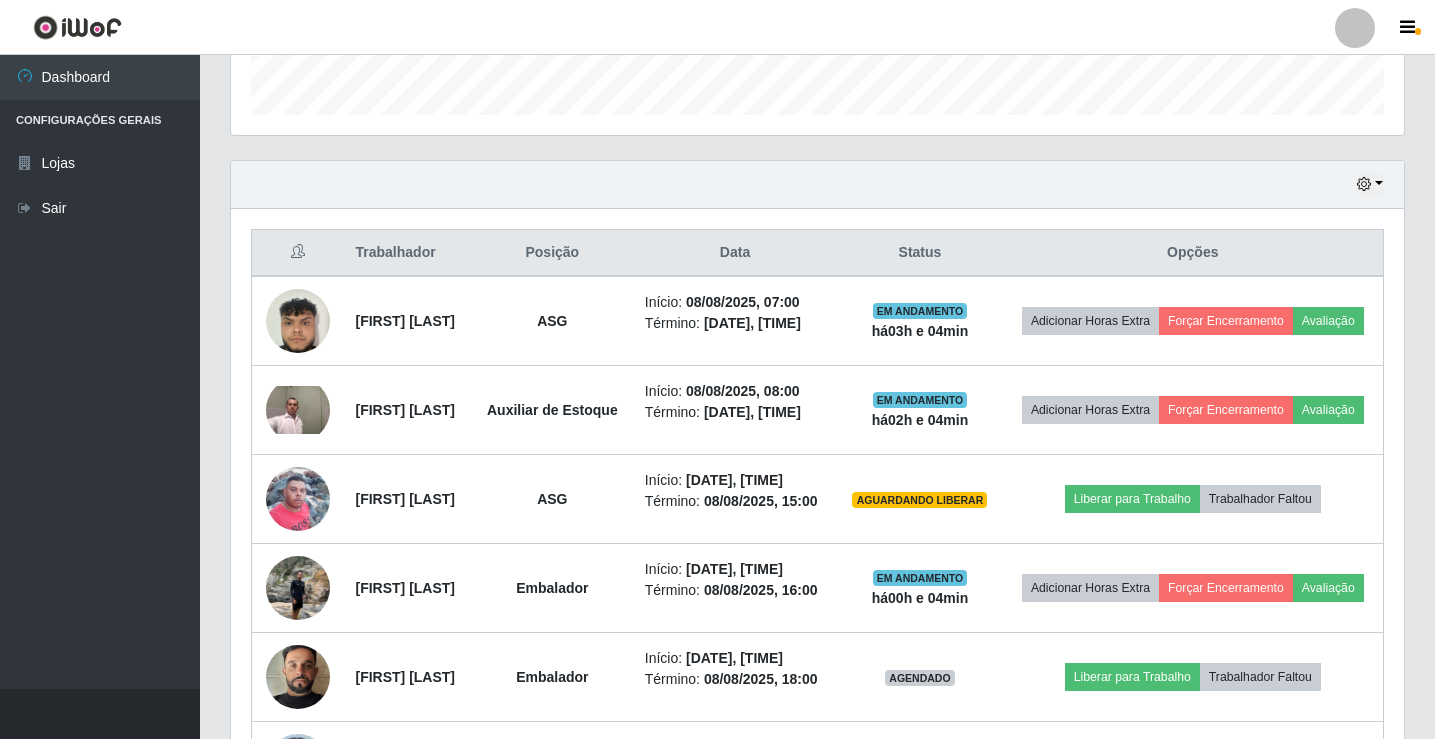 click at bounding box center [1355, 28] 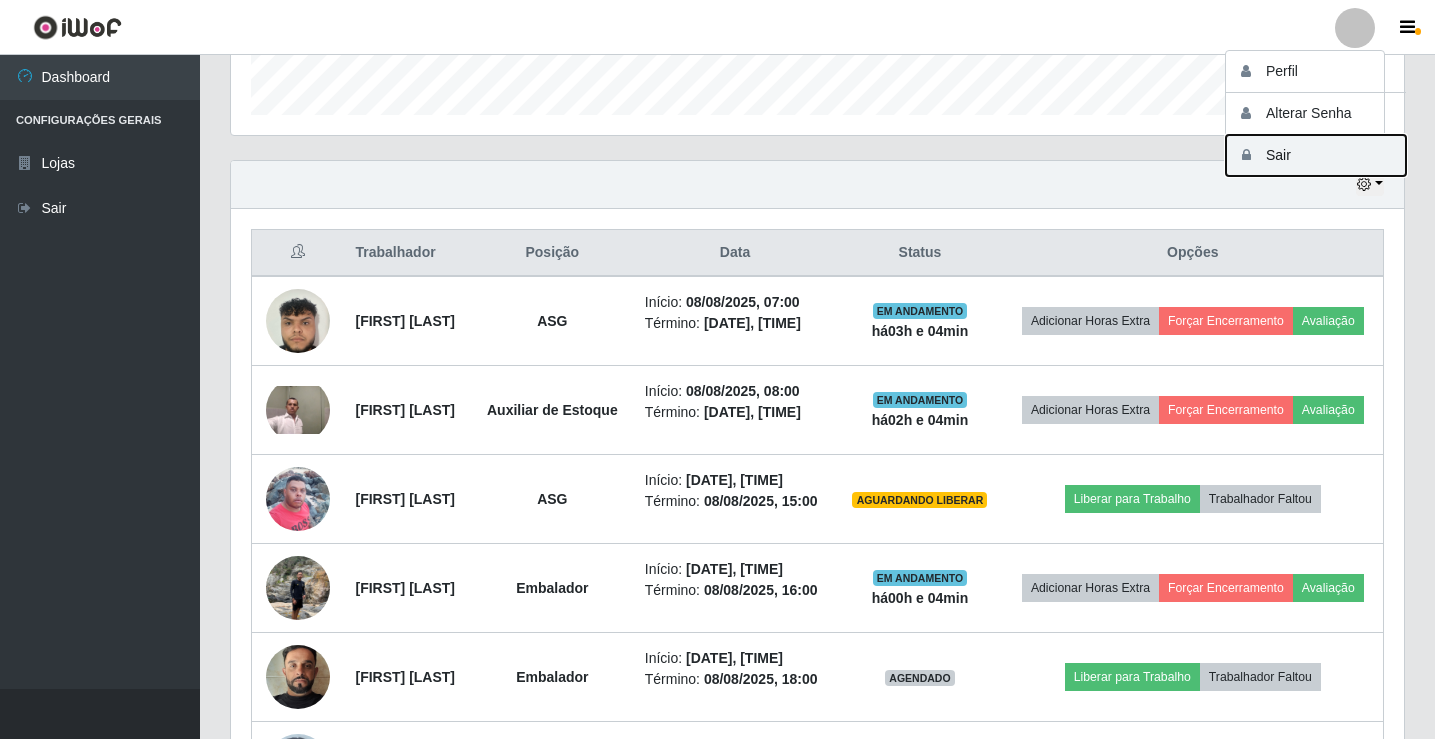 click on "Sair" at bounding box center [1316, 155] 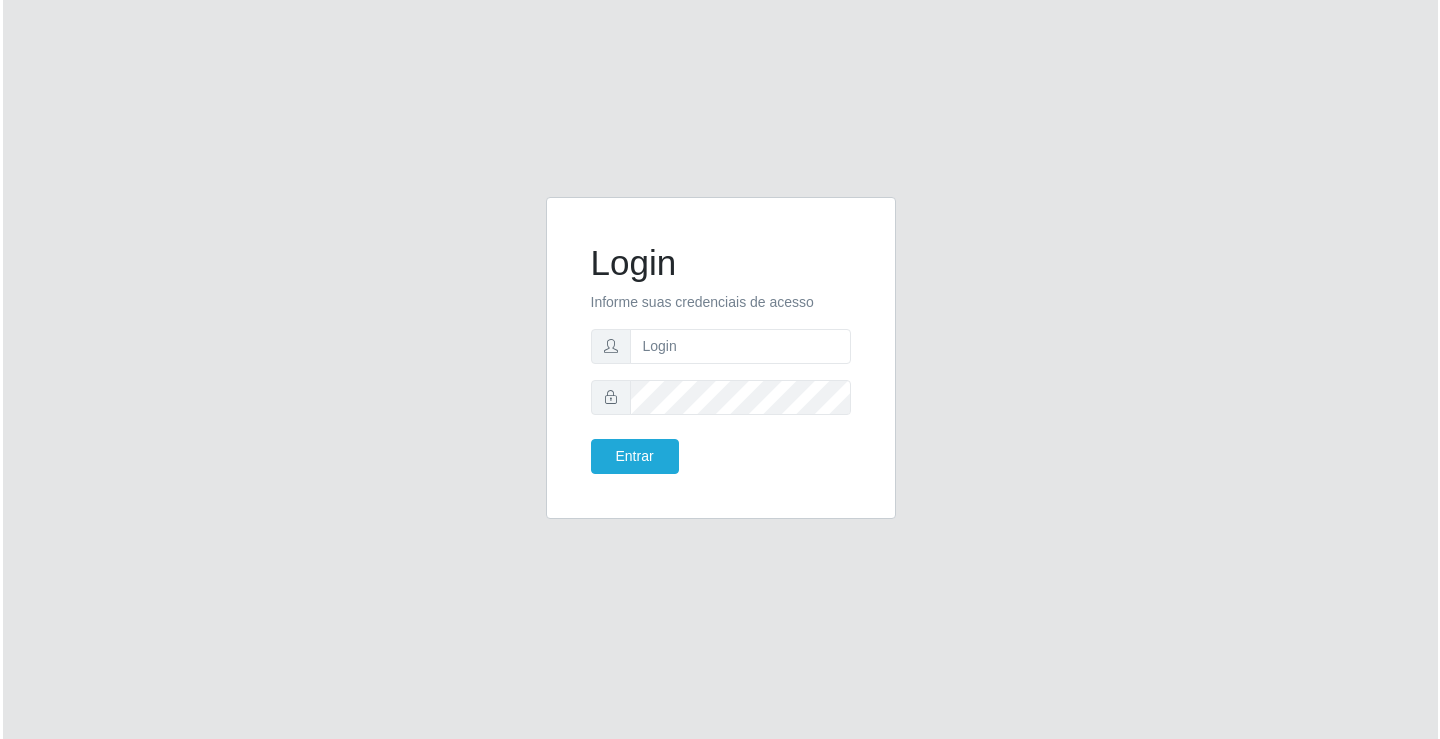 scroll, scrollTop: 0, scrollLeft: 0, axis: both 